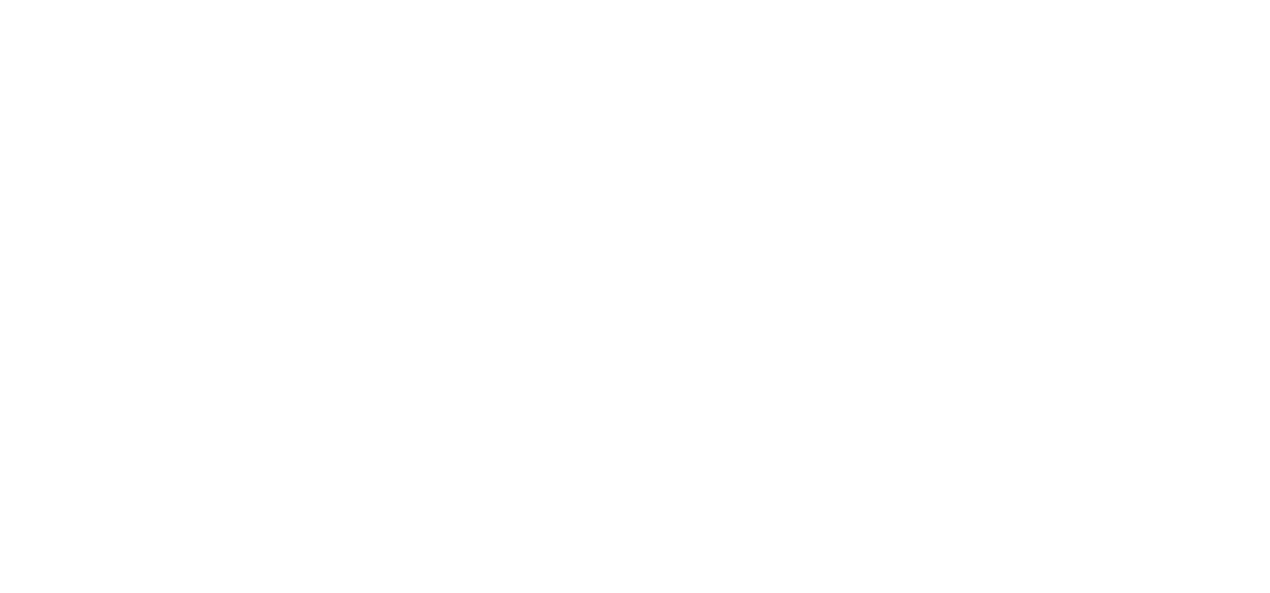 scroll, scrollTop: 0, scrollLeft: 0, axis: both 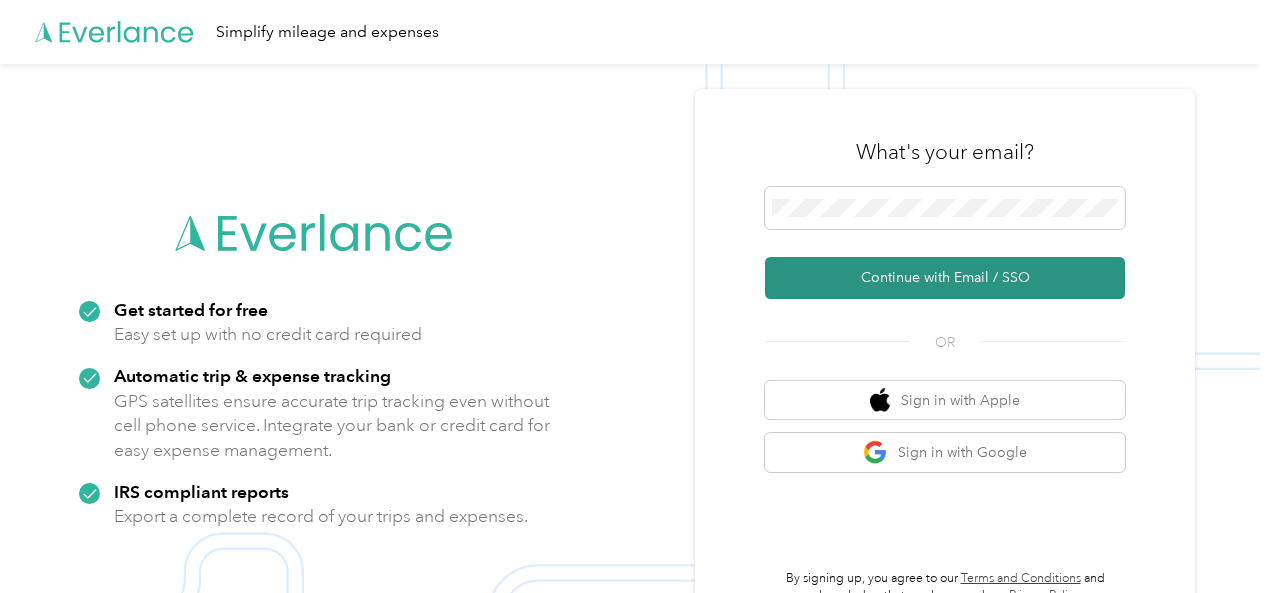 click on "Continue with Email / SSO" at bounding box center [945, 278] 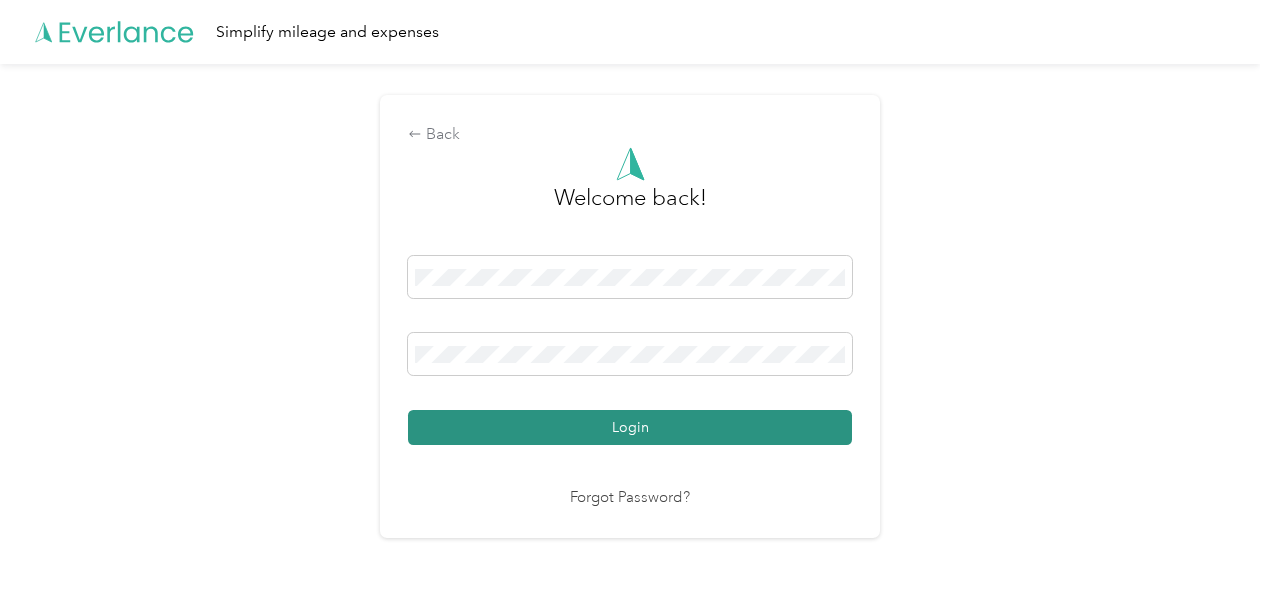 click on "Login" at bounding box center [630, 427] 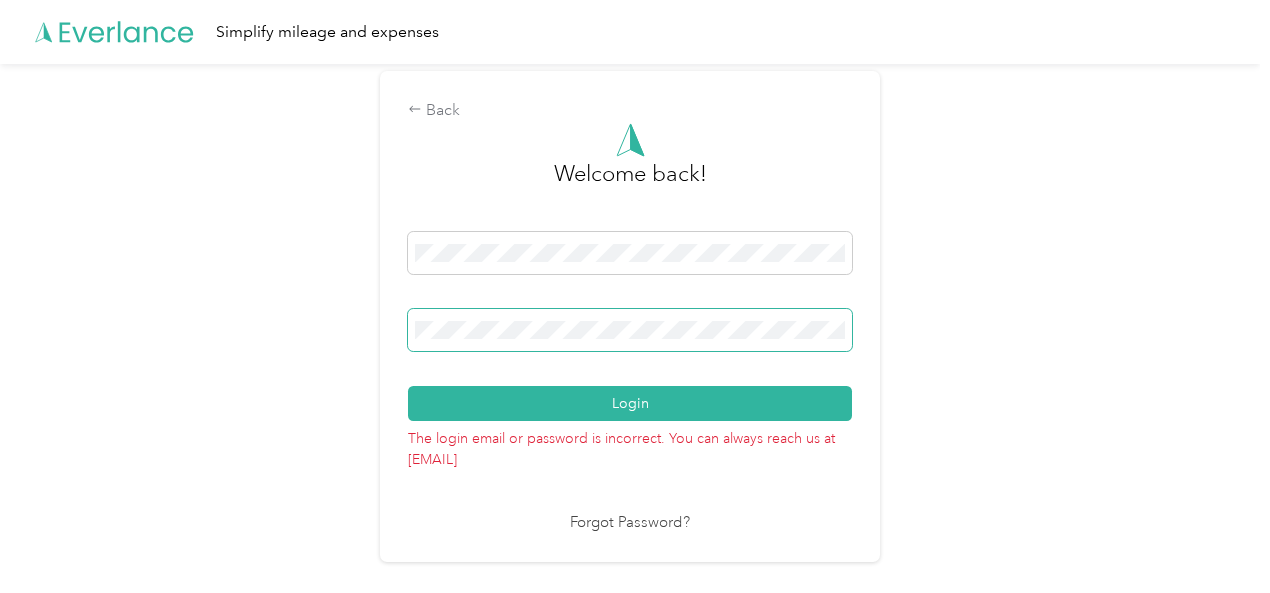 click on "Login" at bounding box center (630, 403) 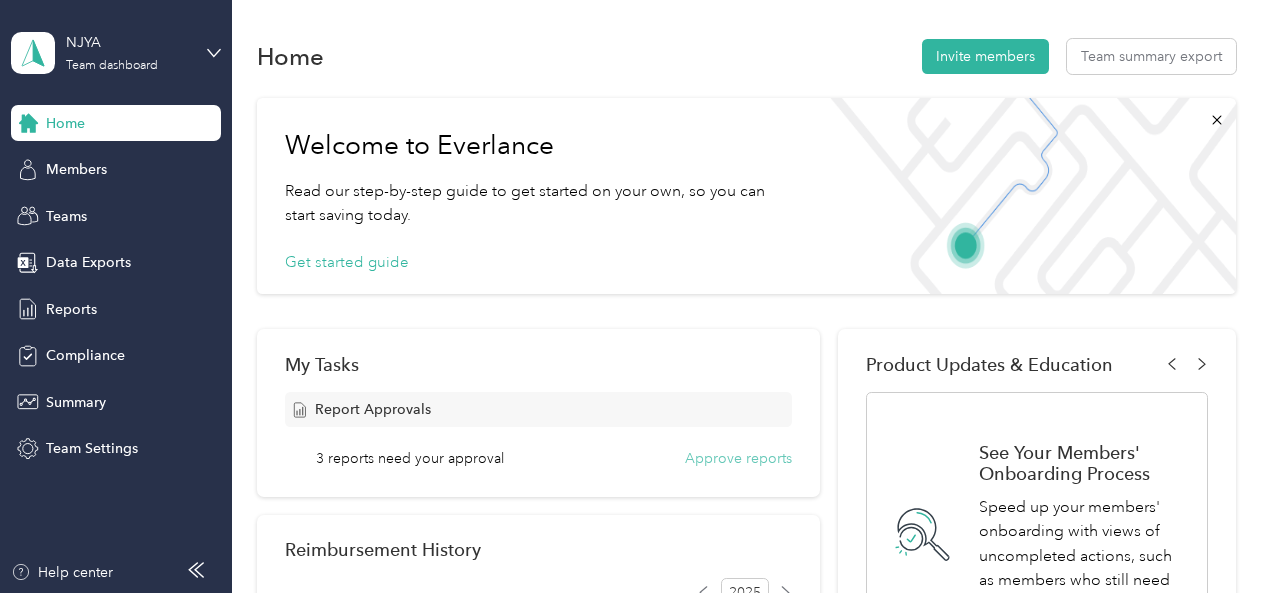 click on "Approve reports" at bounding box center (738, 458) 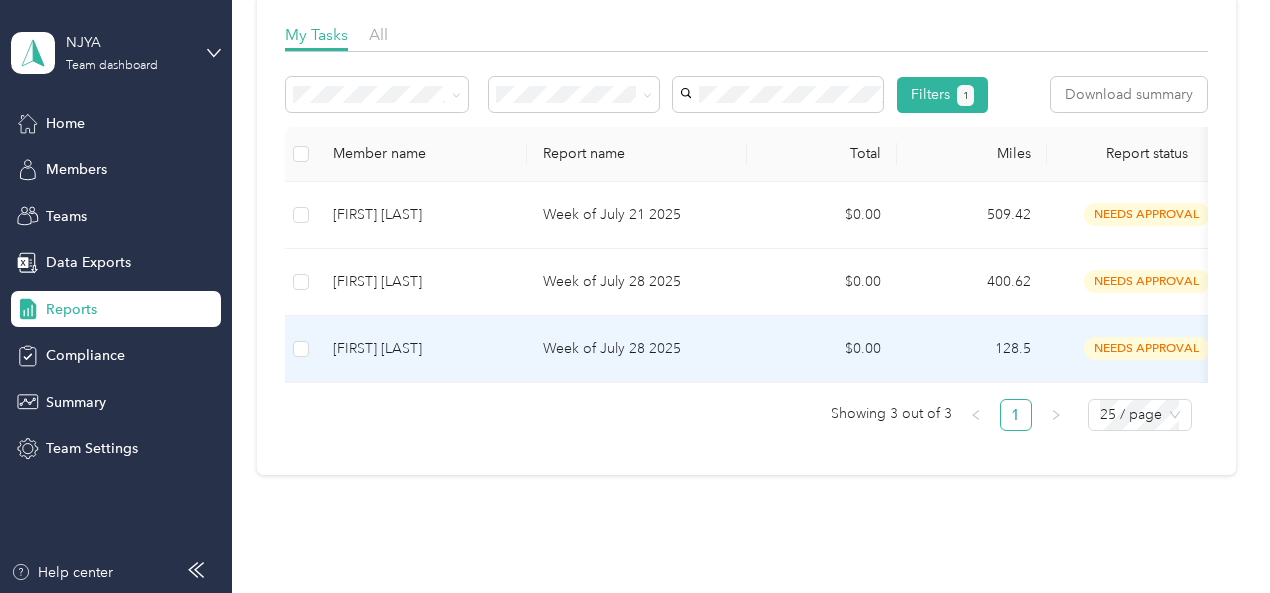 scroll, scrollTop: 300, scrollLeft: 0, axis: vertical 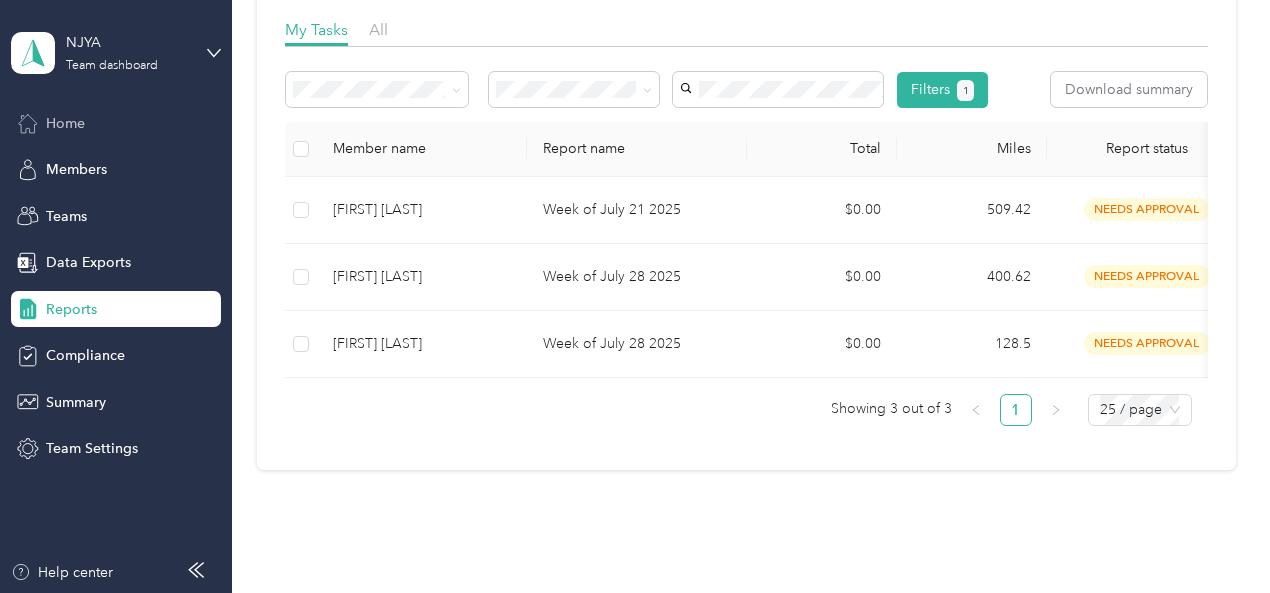 click on "Home" at bounding box center [116, 123] 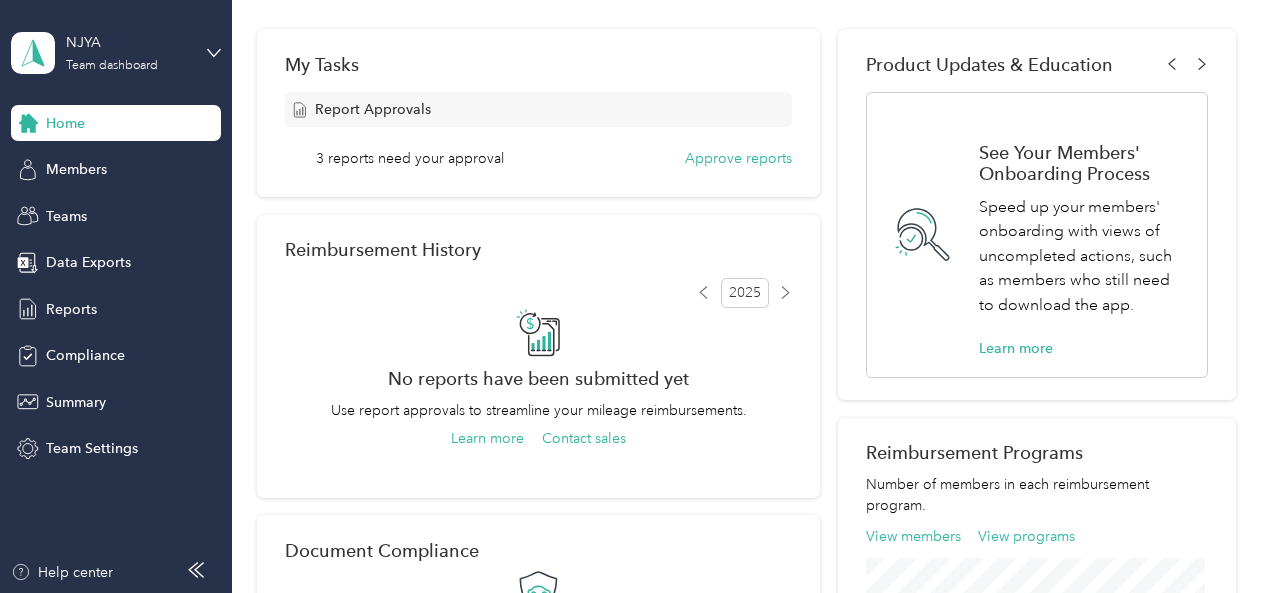 scroll, scrollTop: 0, scrollLeft: 0, axis: both 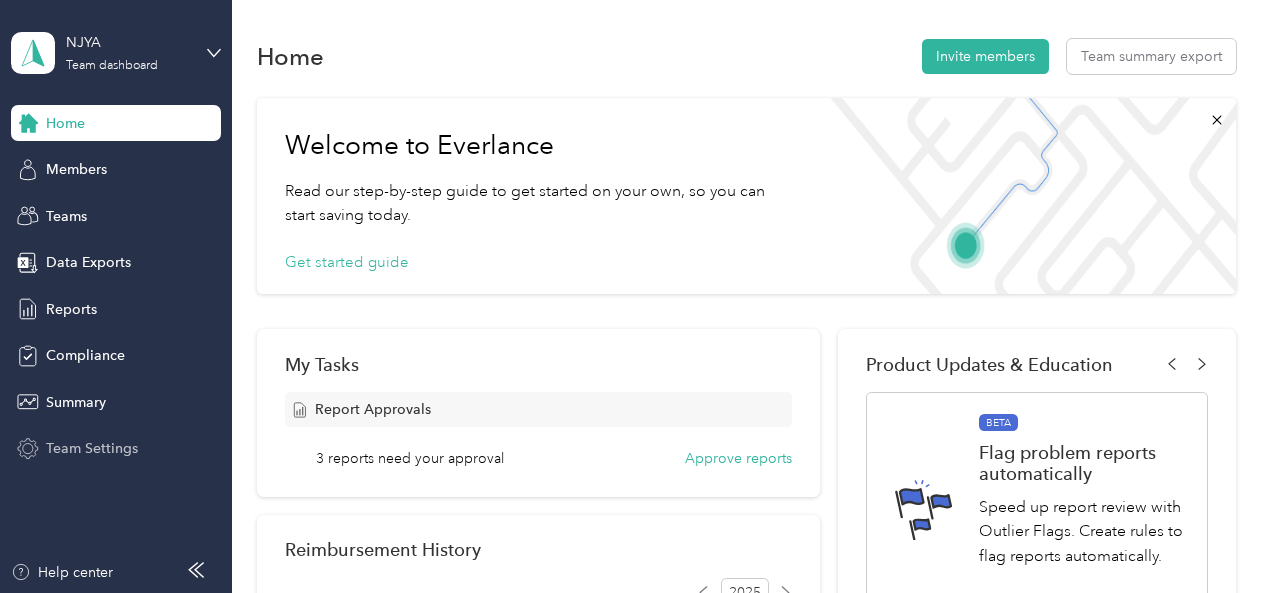 click on "Team Settings" at bounding box center [92, 448] 